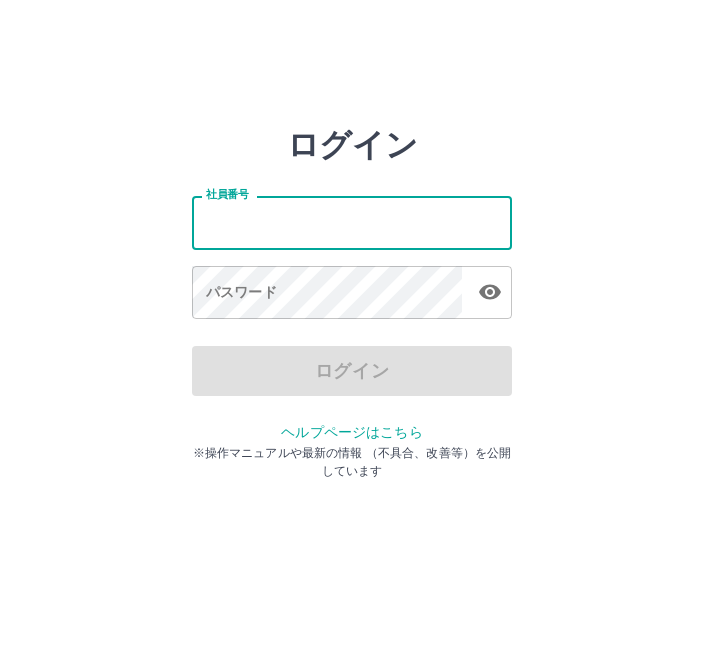 scroll, scrollTop: 0, scrollLeft: 0, axis: both 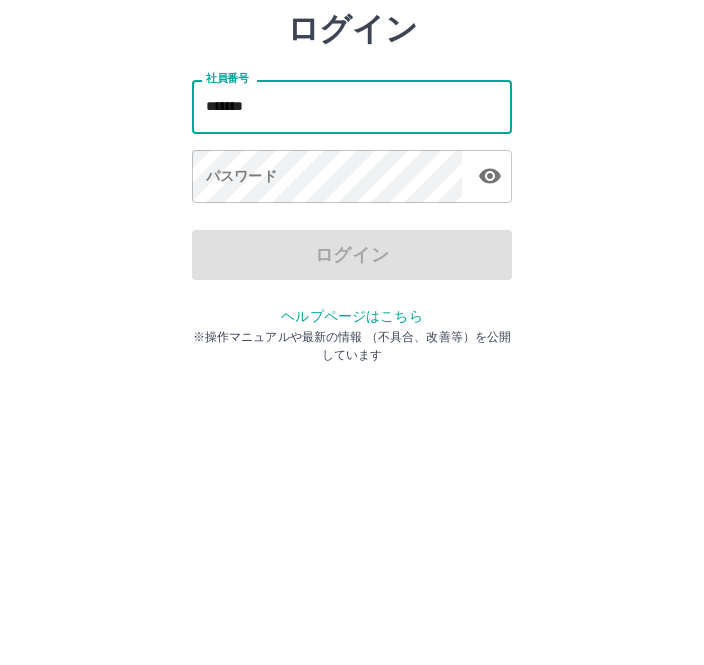 type on "*******" 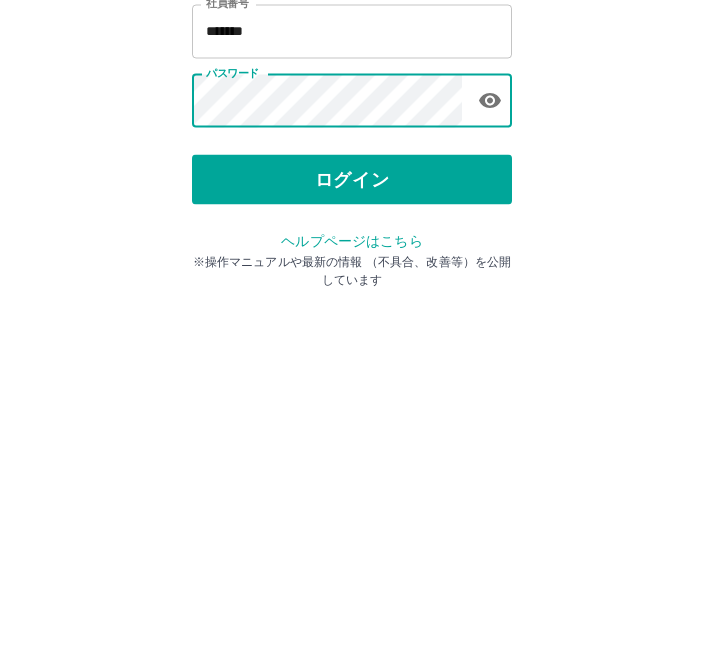 click on "ログイン" at bounding box center (352, 371) 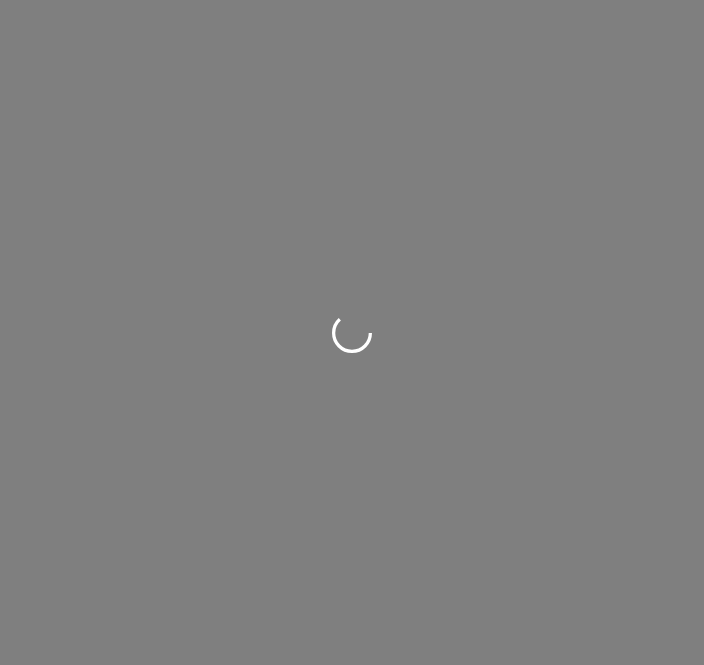scroll, scrollTop: 0, scrollLeft: 0, axis: both 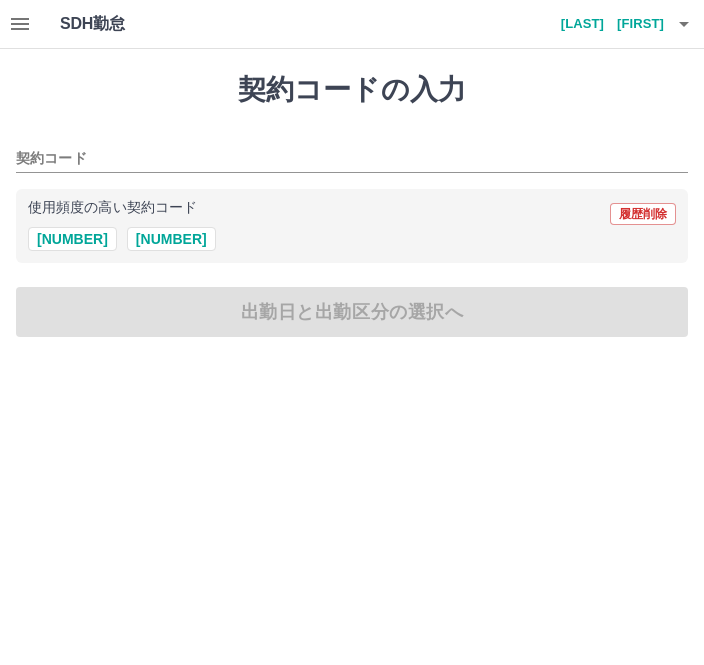 click on "契約コード" at bounding box center [337, 159] 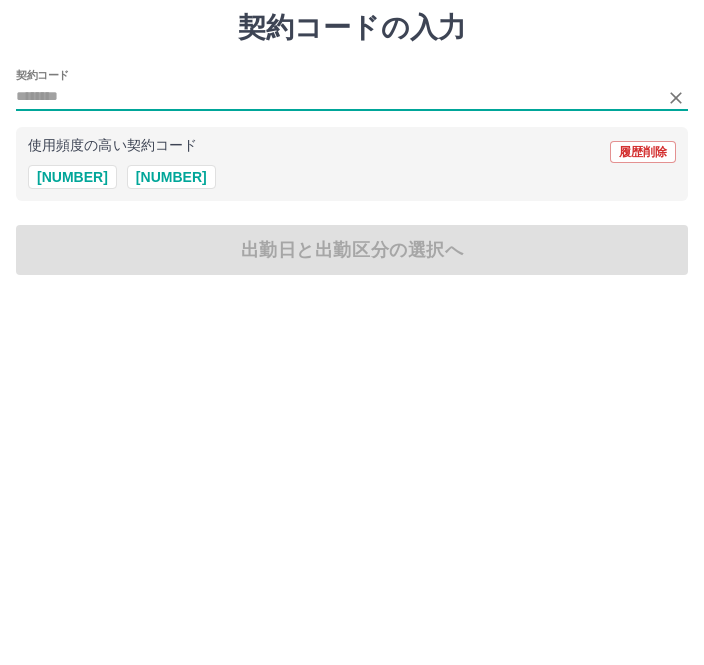 click on "[NUMBER]" at bounding box center (171, 239) 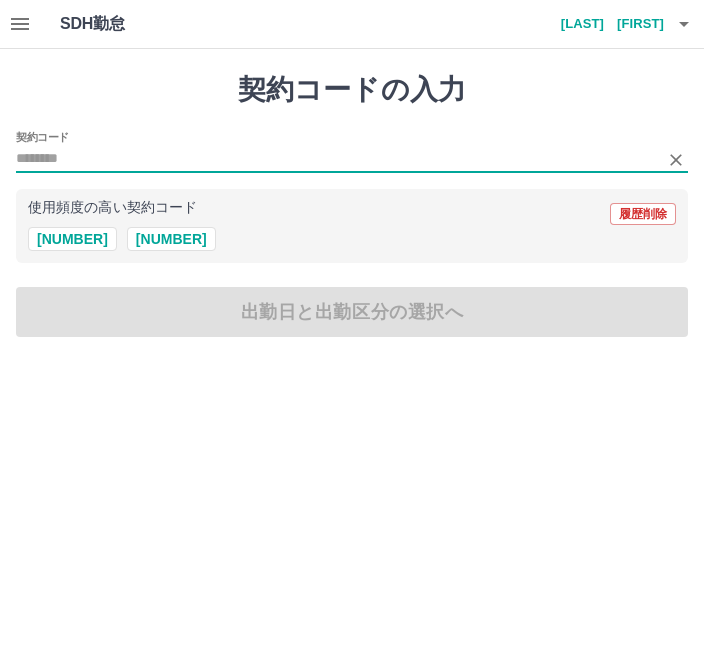 type on "********" 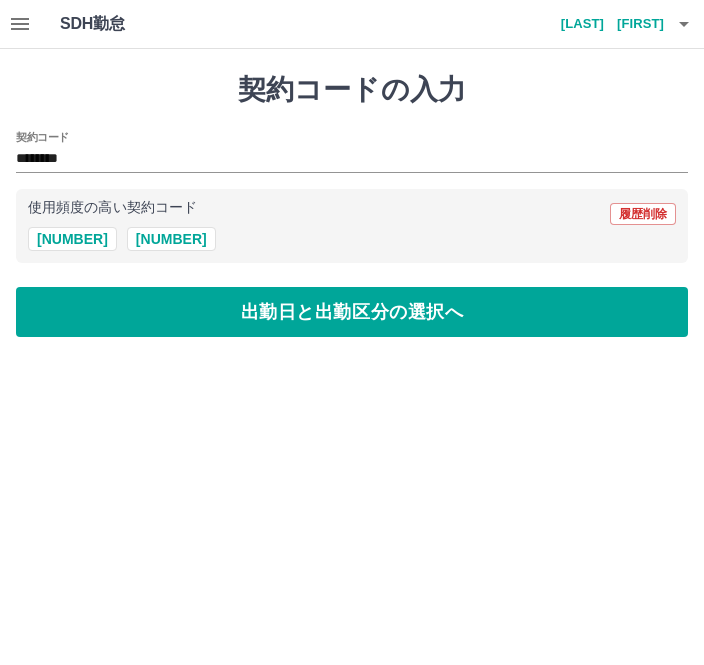 click on "出勤日と出勤区分の選択へ" at bounding box center (352, 312) 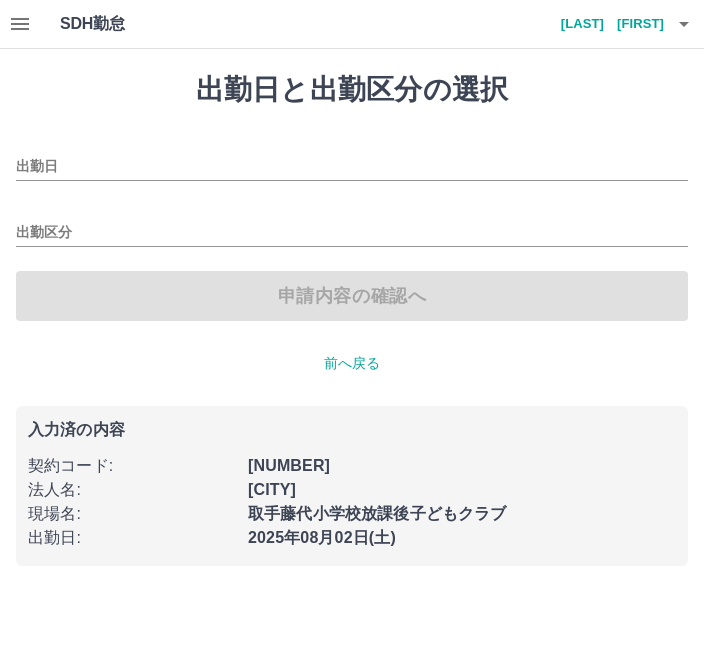 type on "**********" 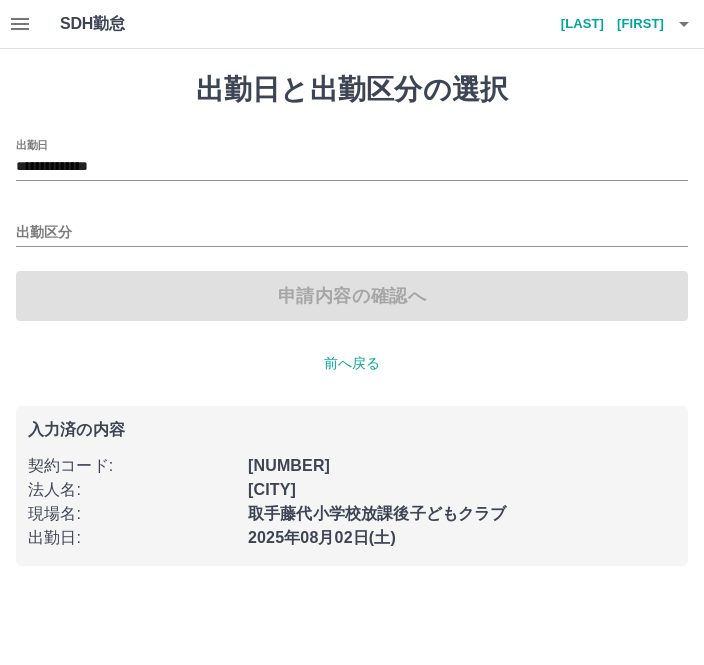 click on "出勤区分" at bounding box center [352, 233] 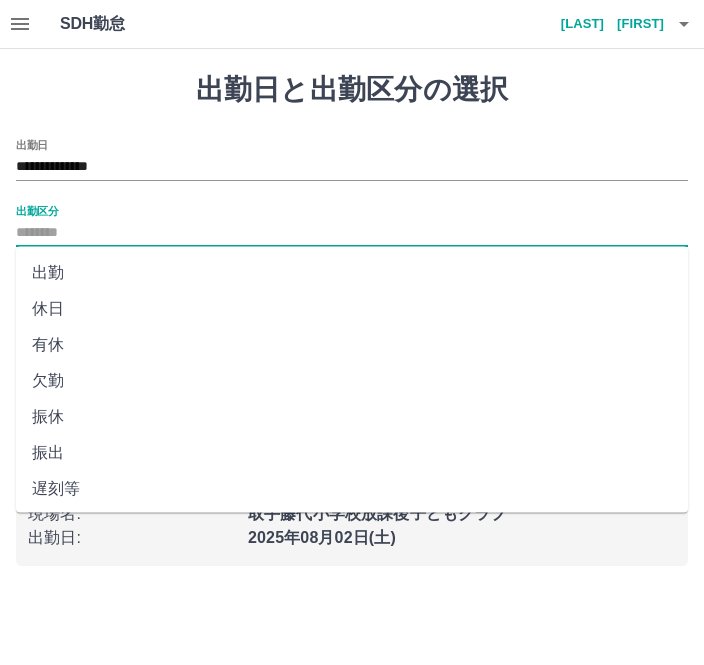 click on "出勤" at bounding box center [352, 273] 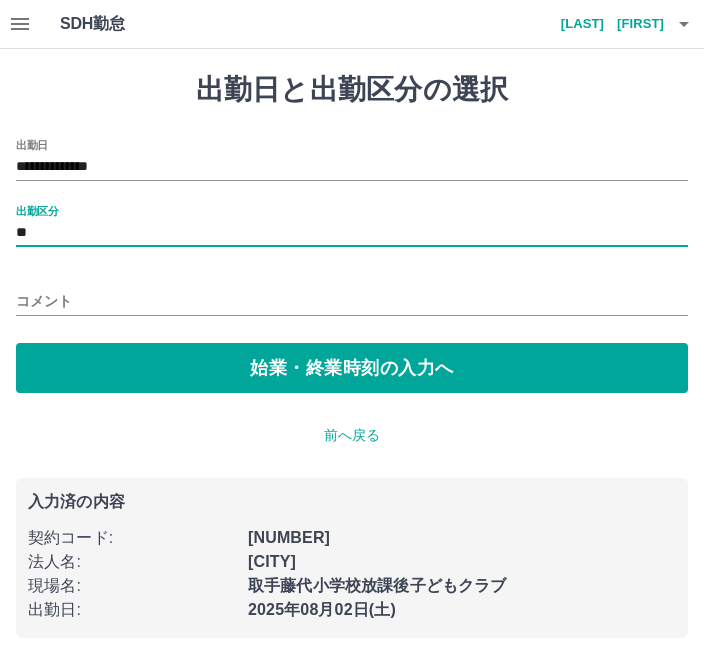 type on "**" 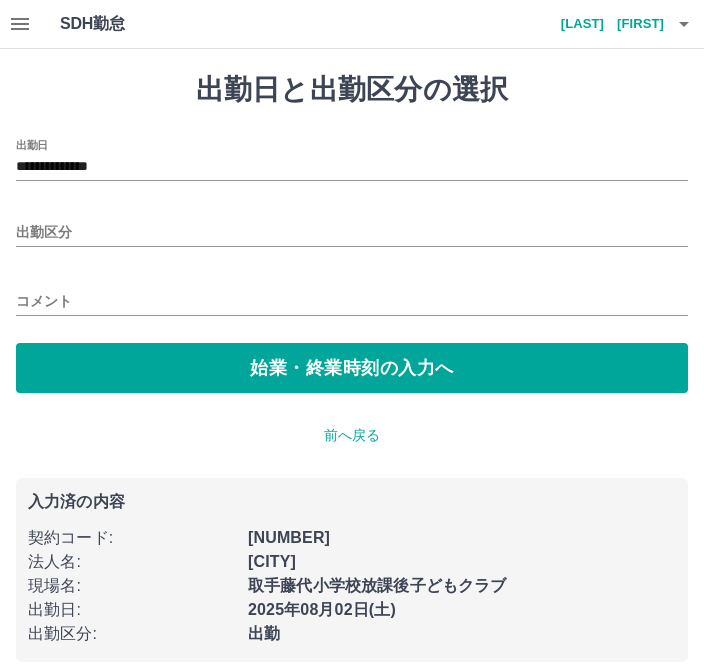 type on "**" 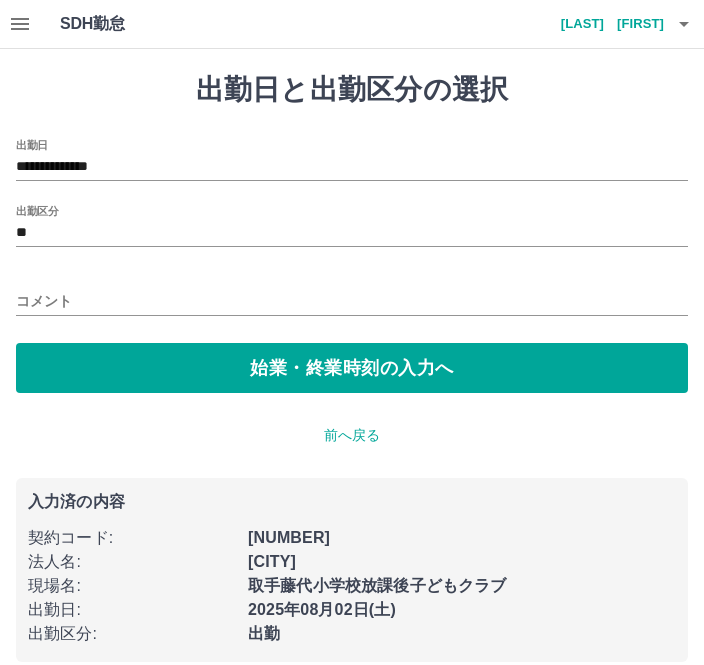 click on "**********" at bounding box center [352, 160] 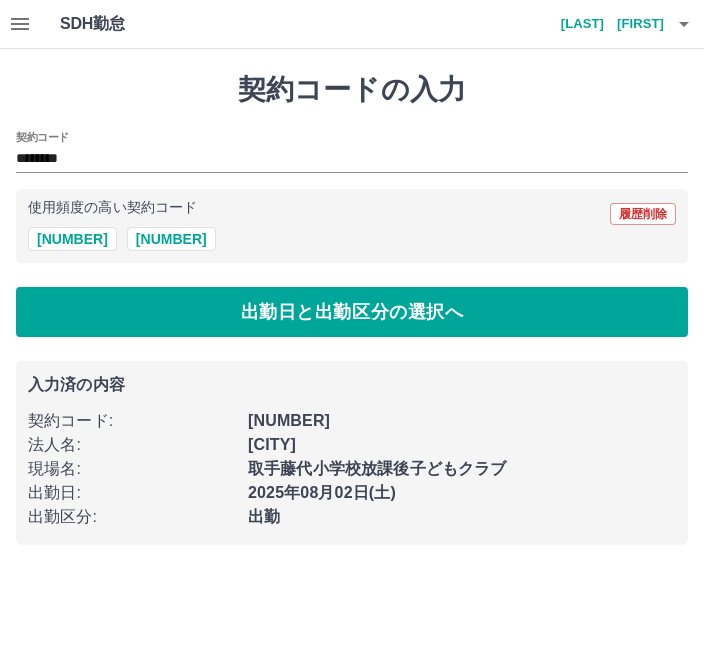 click on "出勤日と出勤区分の選択へ" at bounding box center [352, 312] 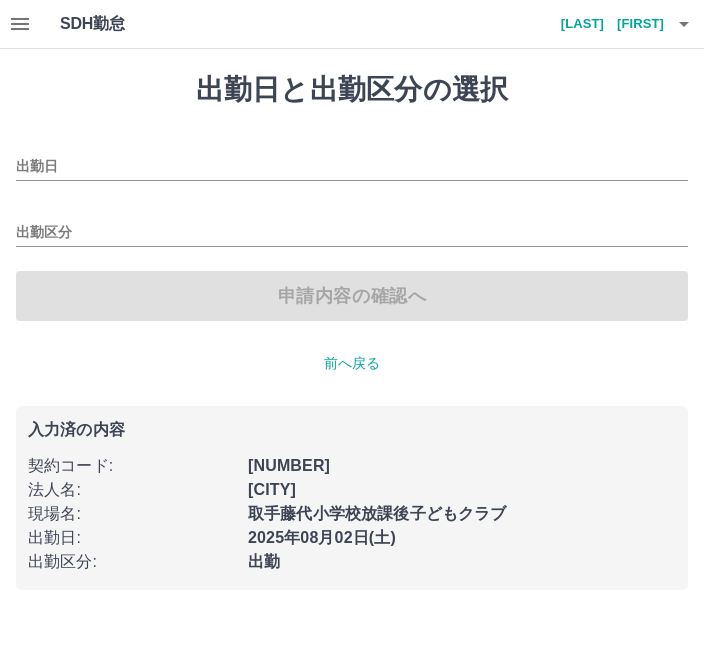 type on "**********" 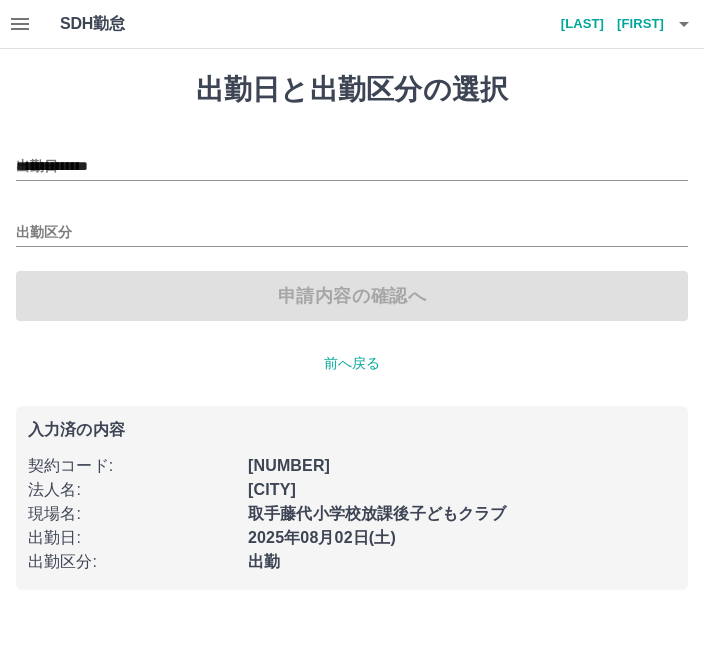 type on "**" 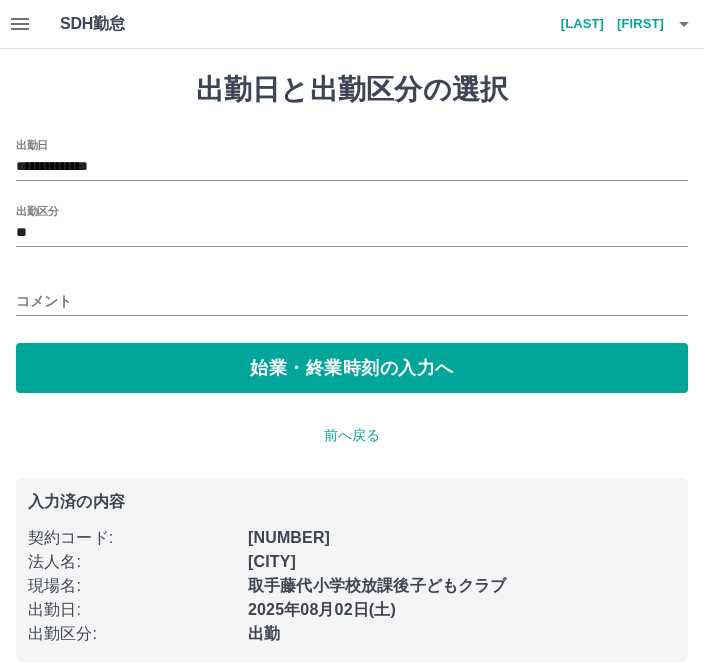 click on "**********" at bounding box center [352, 167] 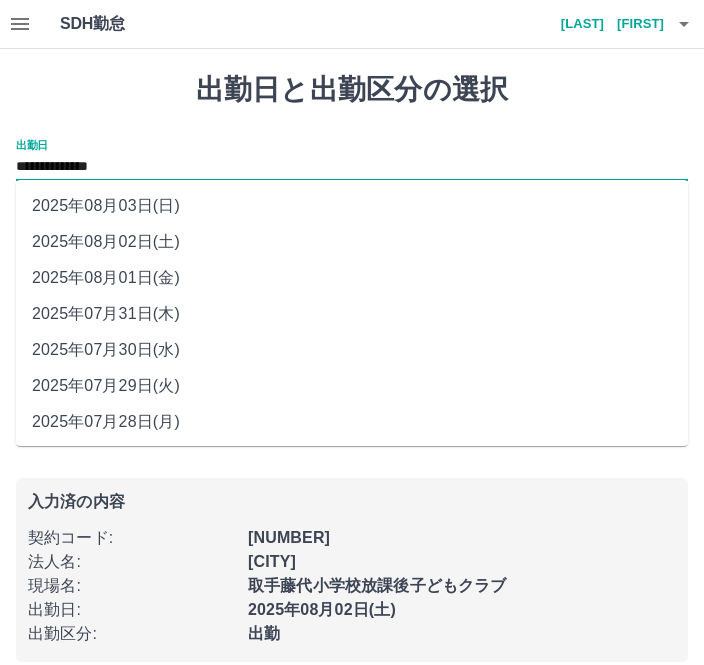 click on "2025年08月01日(金)" at bounding box center (352, 278) 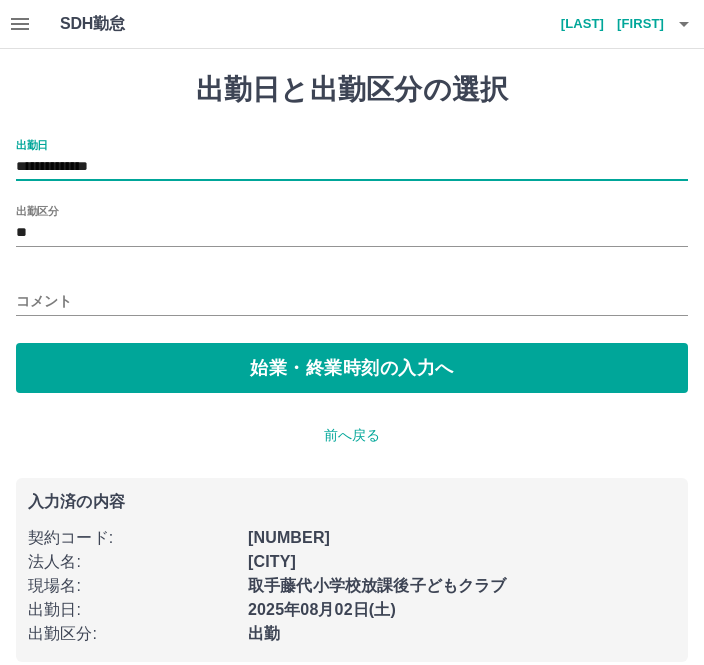 click on "始業・終業時刻の入力へ" at bounding box center [352, 368] 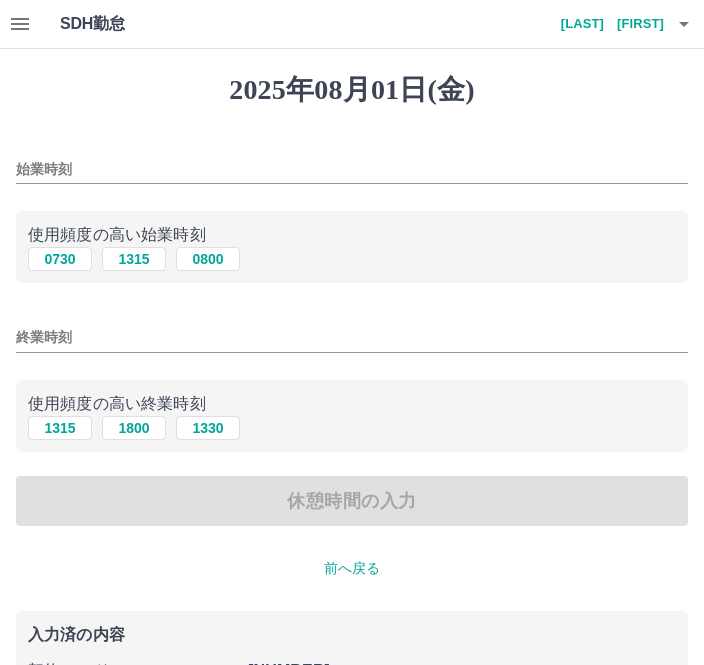 click on "始業時刻" at bounding box center [352, 169] 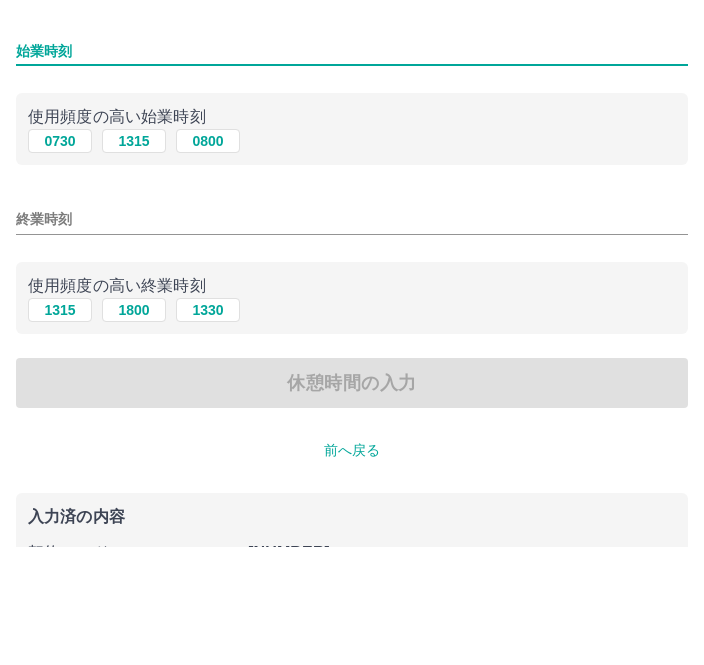 click on "0730" at bounding box center (60, 259) 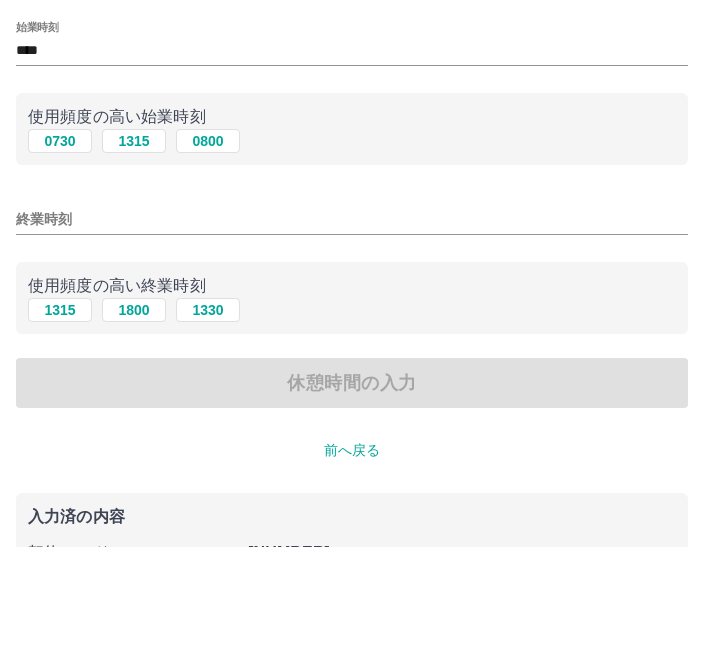 scroll, scrollTop: 118, scrollLeft: 0, axis: vertical 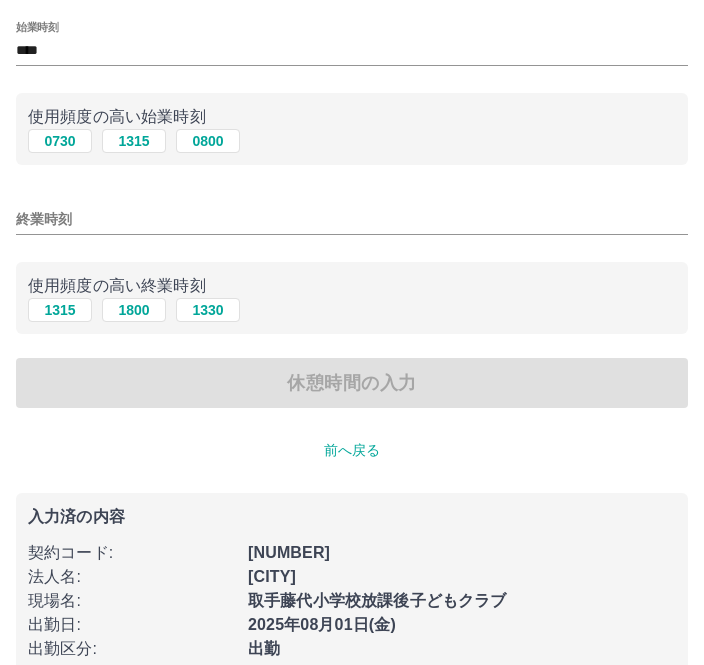 click on "終業時刻" at bounding box center (352, 219) 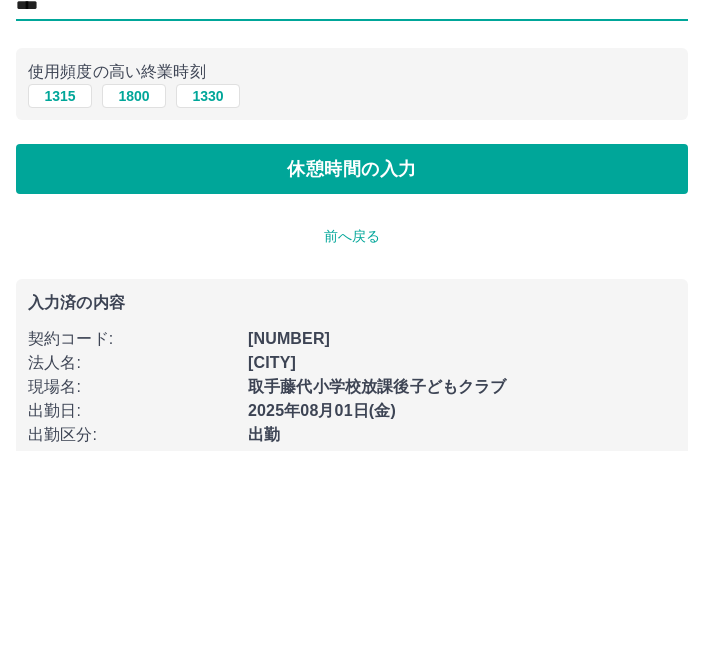 type on "****" 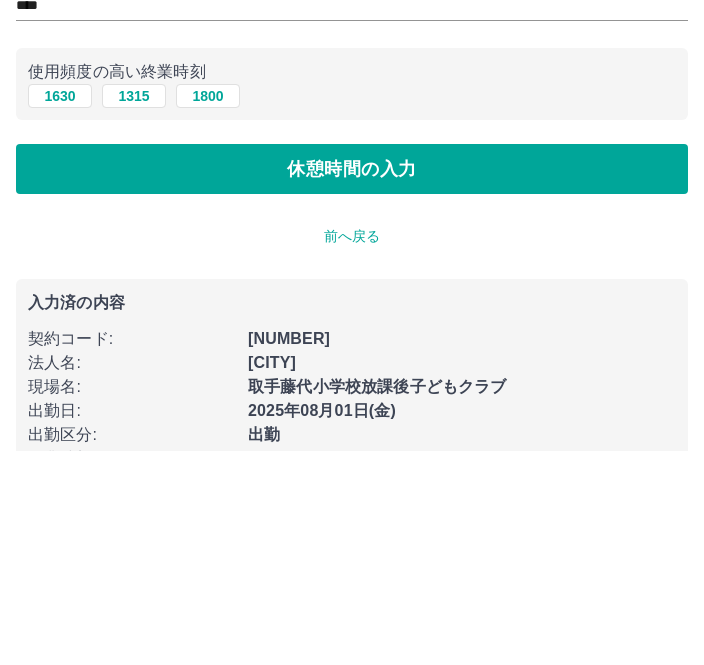 scroll, scrollTop: 156, scrollLeft: 0, axis: vertical 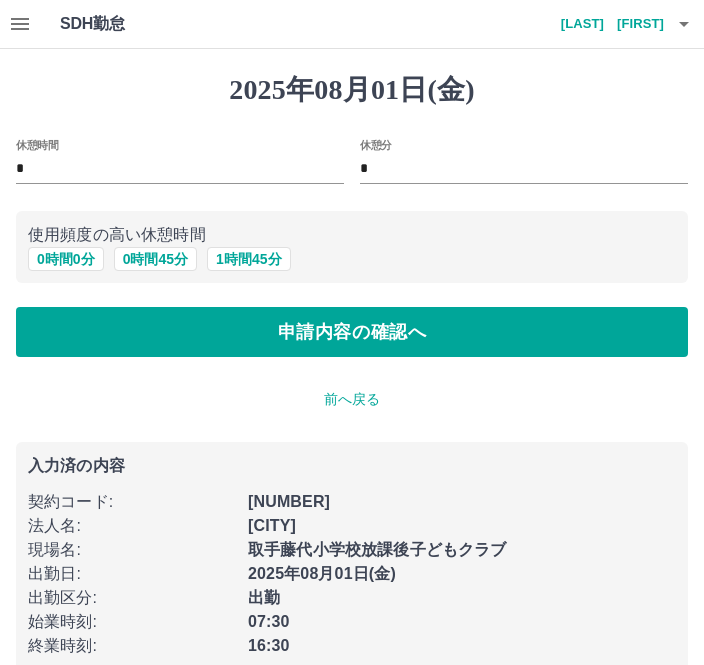 click on "*" at bounding box center [180, 169] 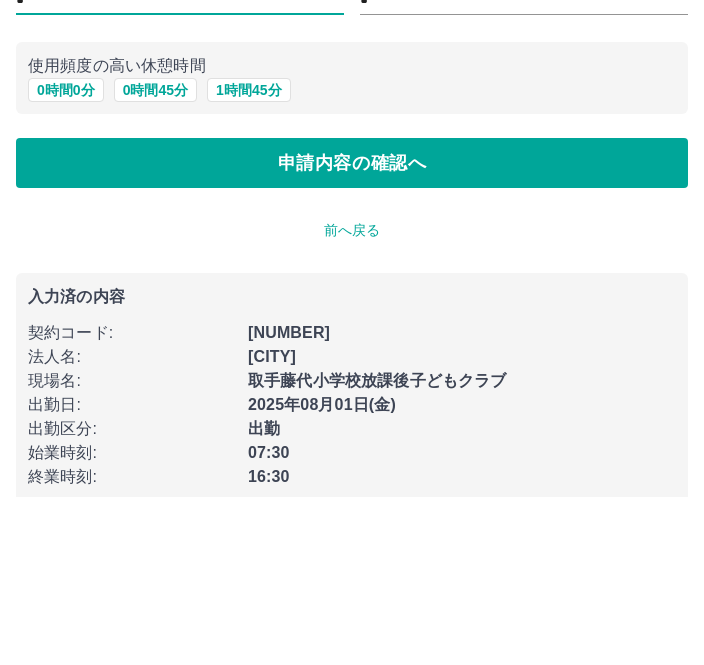 type on "*" 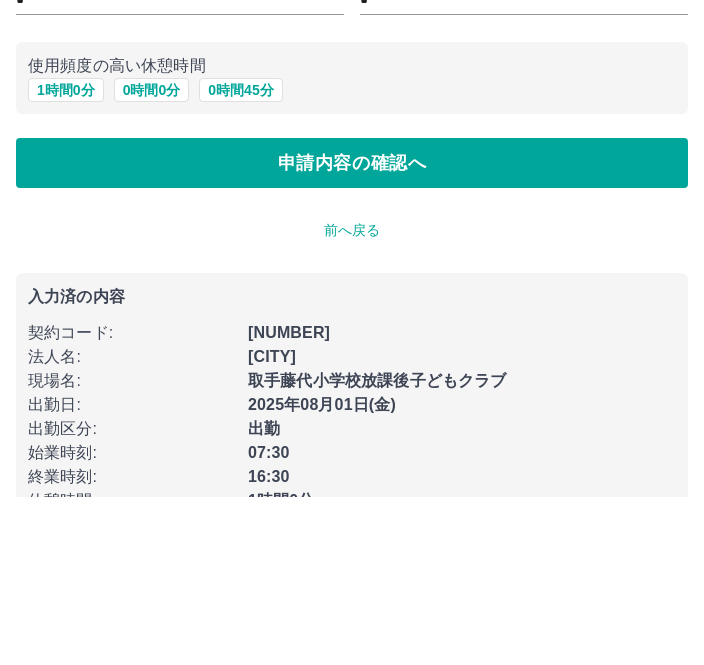 scroll, scrollTop: 34, scrollLeft: 0, axis: vertical 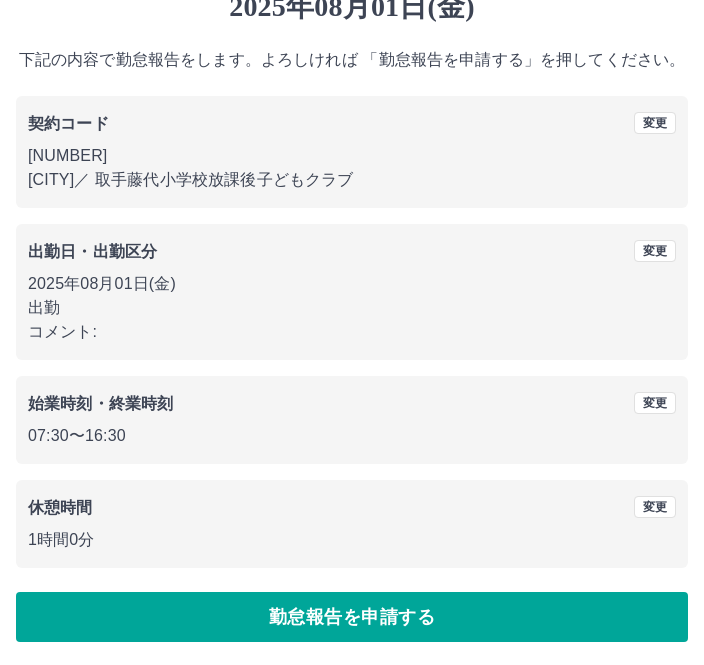 click on "勤怠報告を申請する" at bounding box center [352, 617] 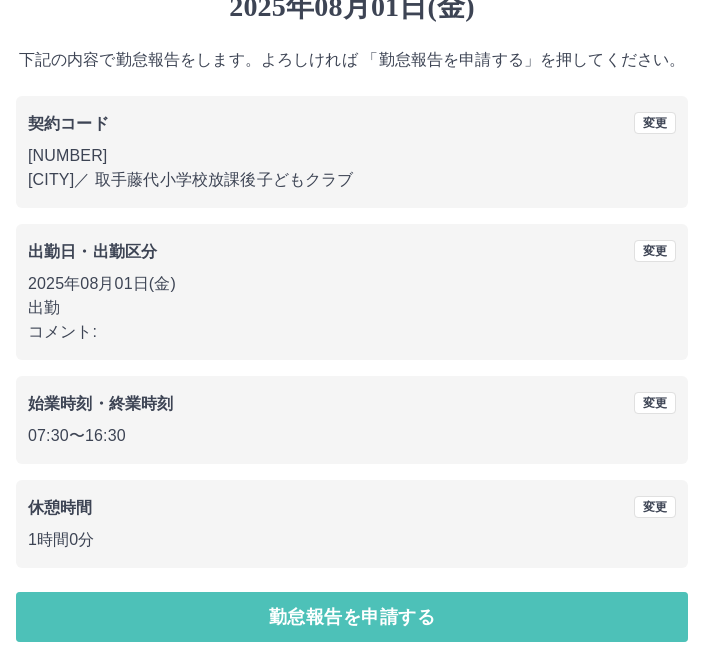click on "勤怠報告を申請する" at bounding box center (352, 617) 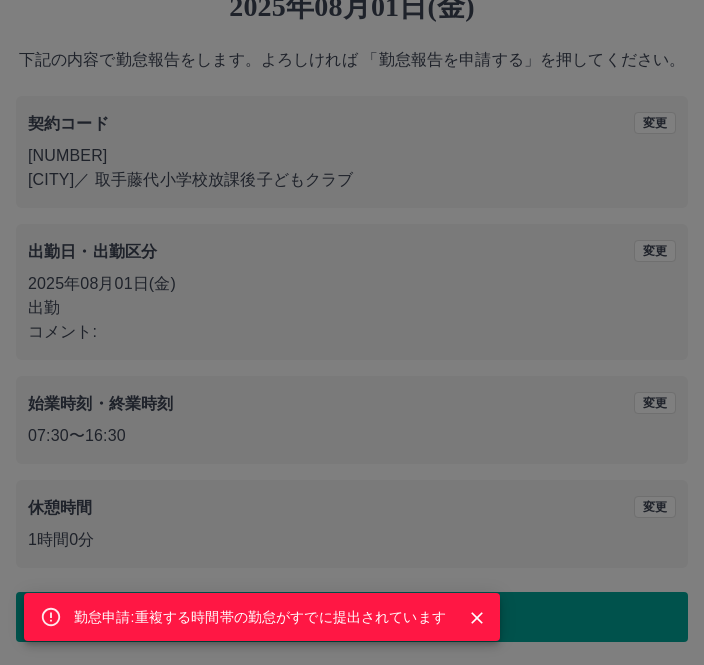 click 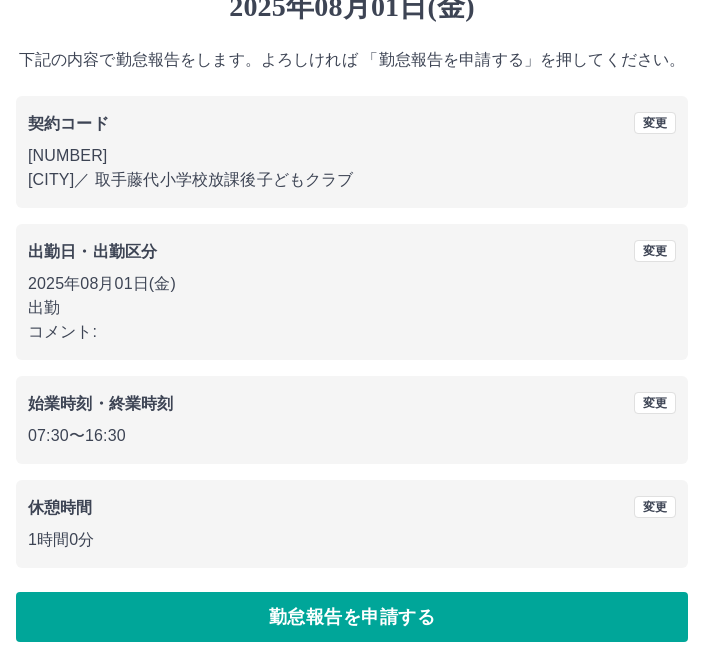 click on "勤怠報告を申請する" at bounding box center (352, 617) 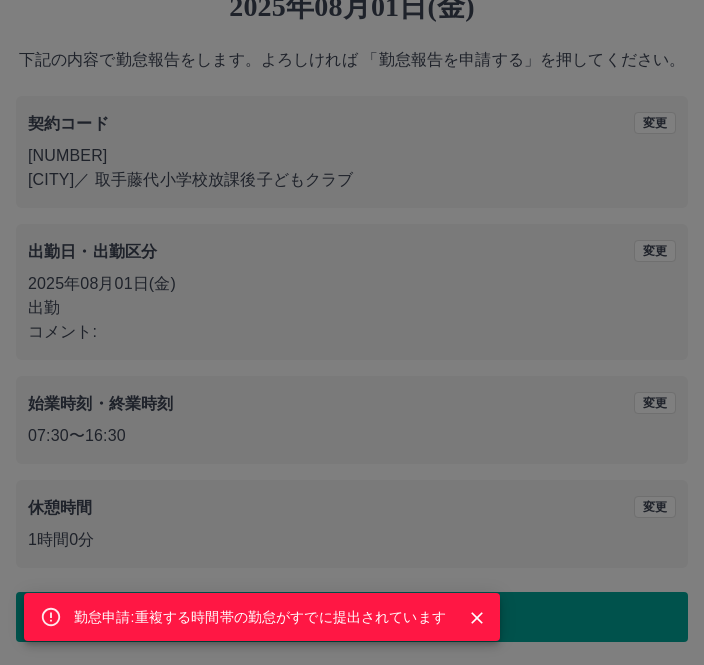 click 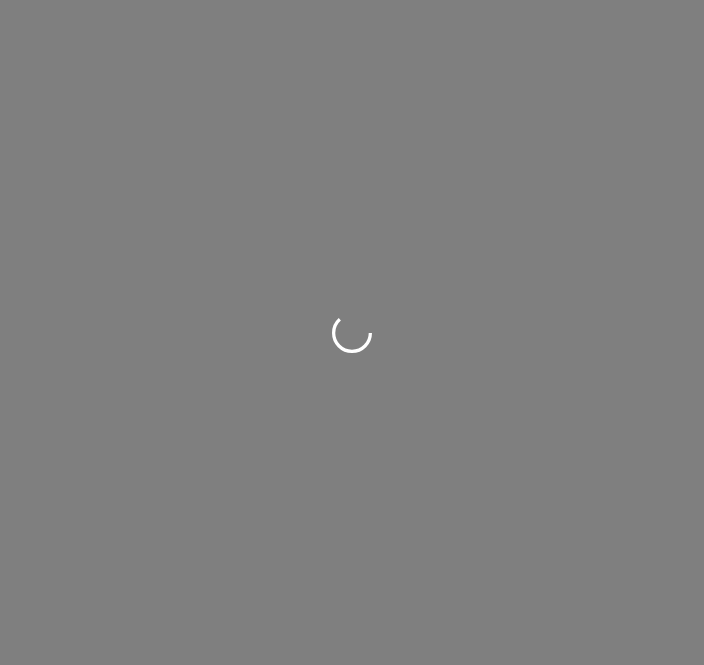 scroll, scrollTop: 0, scrollLeft: 0, axis: both 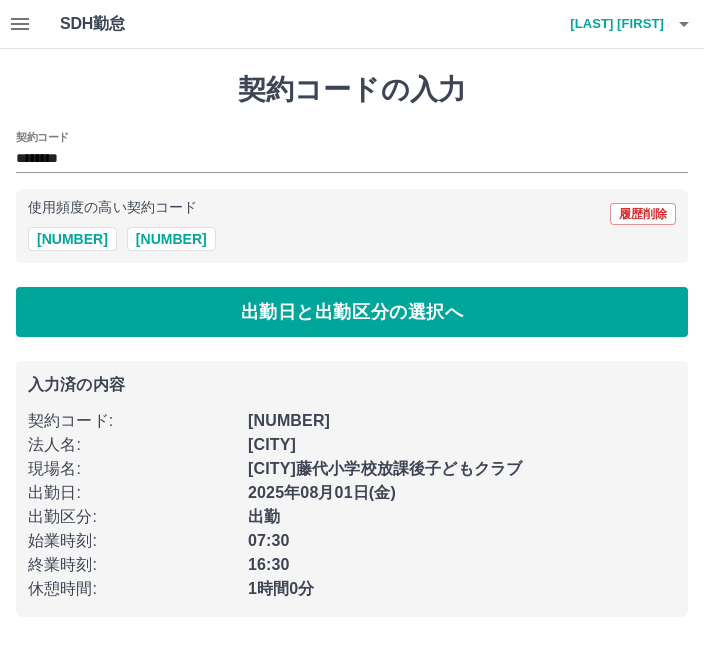 type on "********" 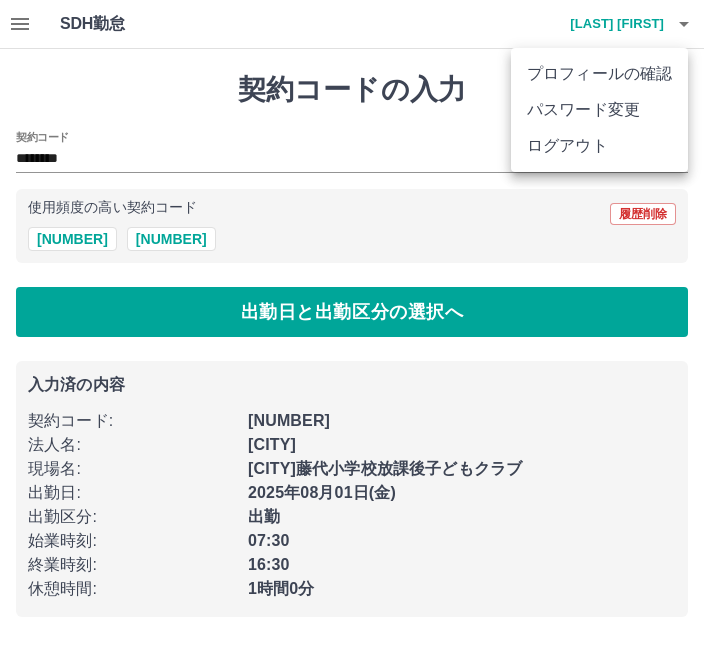 click on "ログアウト" at bounding box center [599, 146] 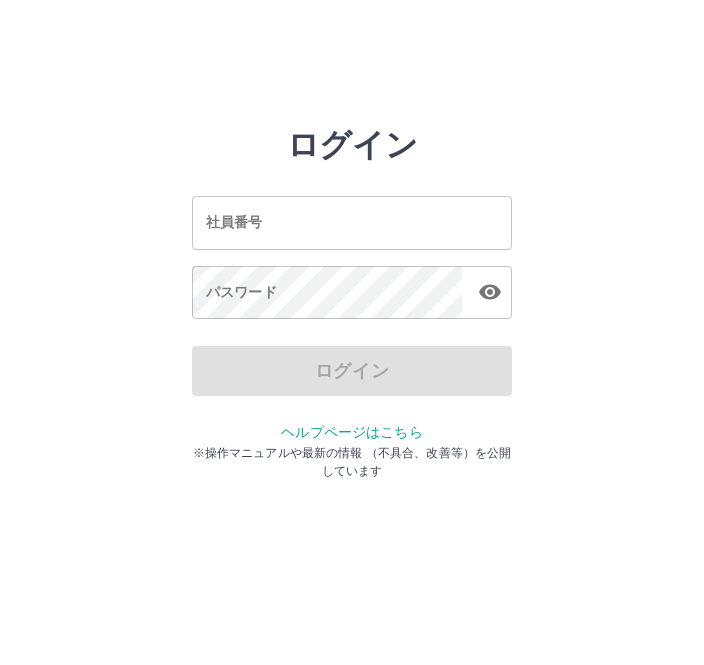 scroll, scrollTop: 0, scrollLeft: 0, axis: both 